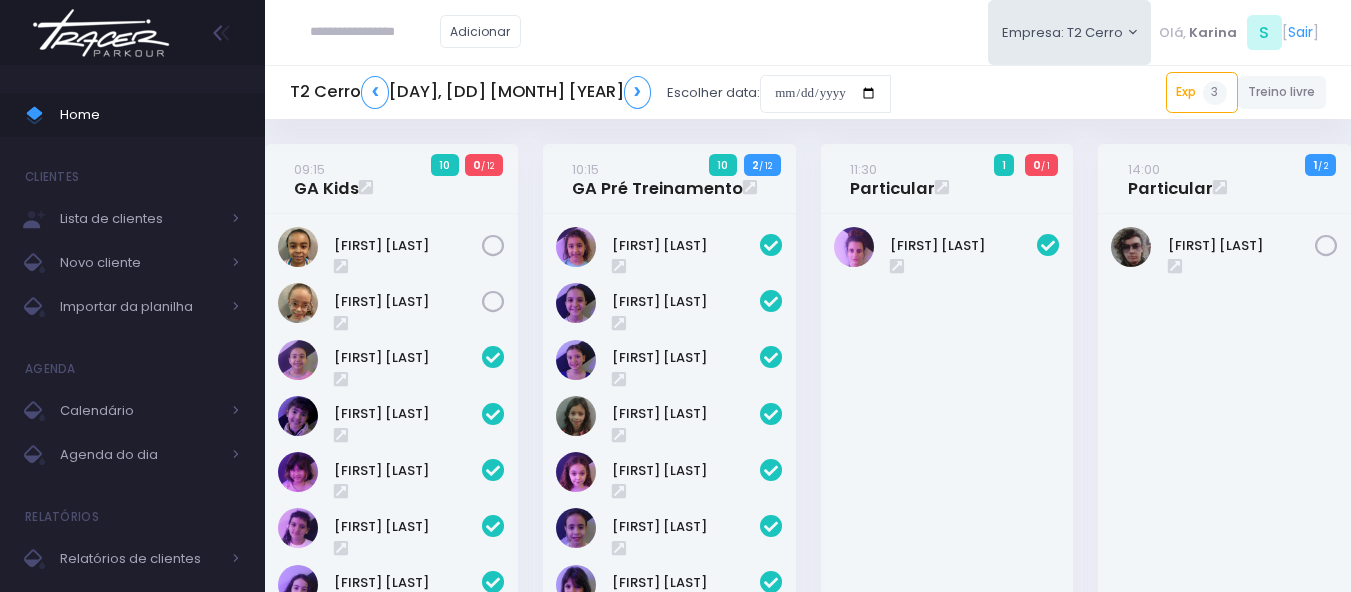 scroll, scrollTop: 0, scrollLeft: 0, axis: both 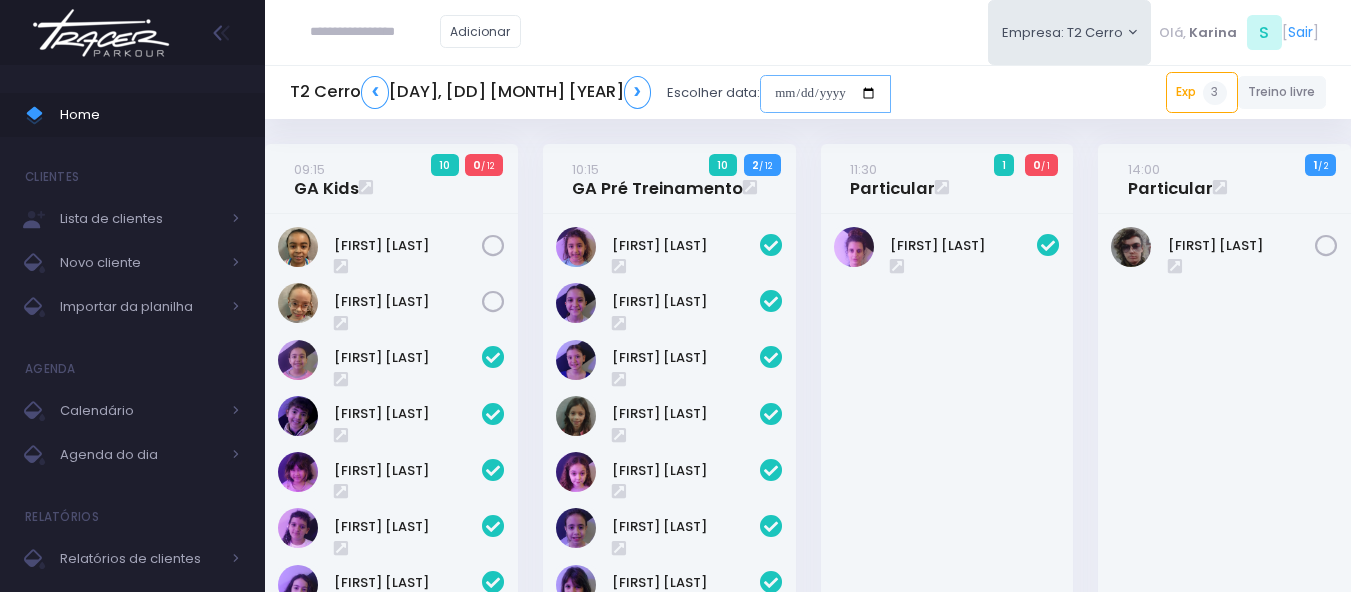 click at bounding box center (825, 94) 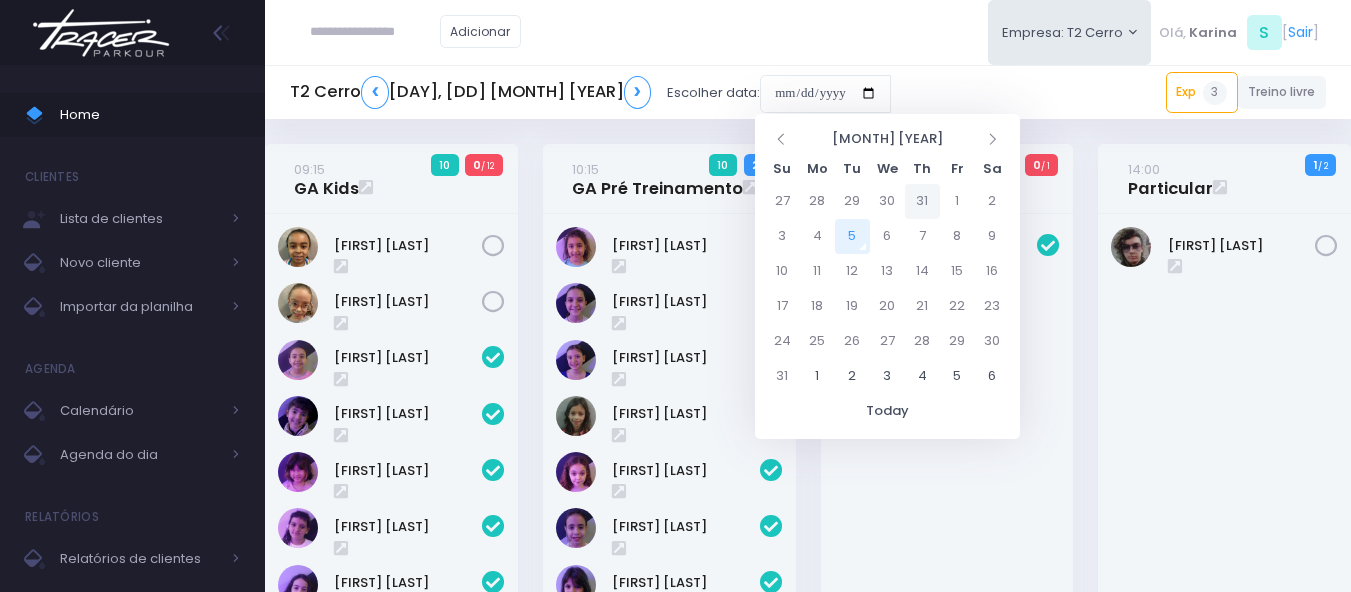click on "31" at bounding box center (922, 201) 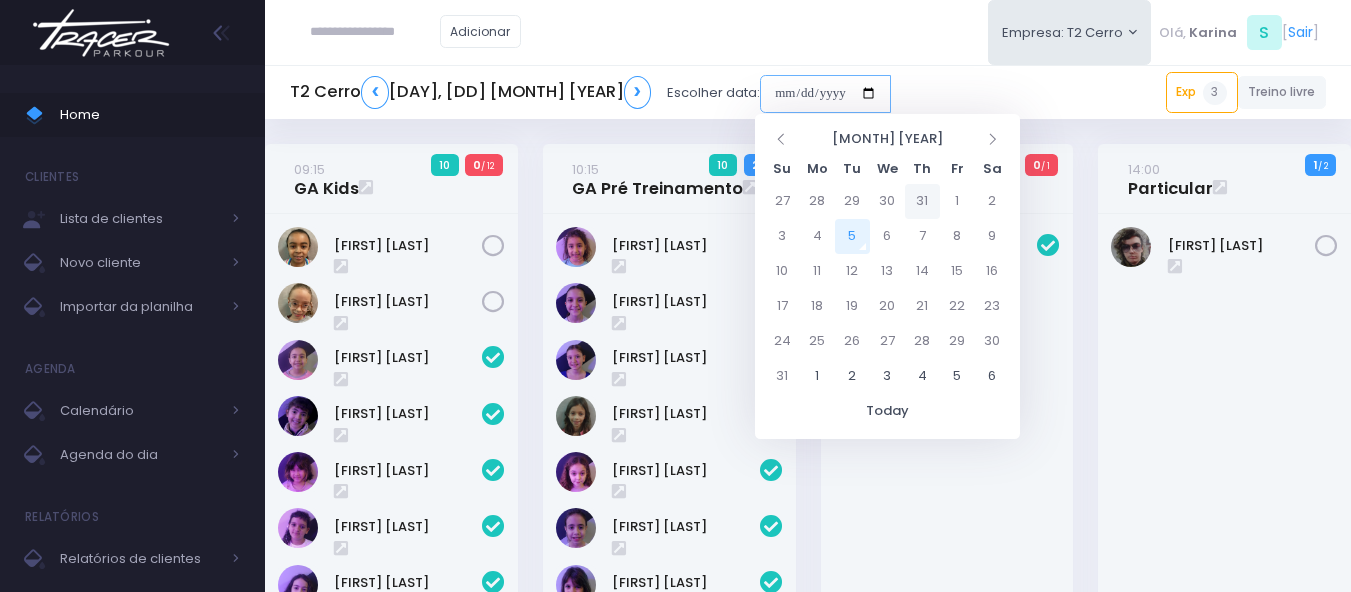 type on "**********" 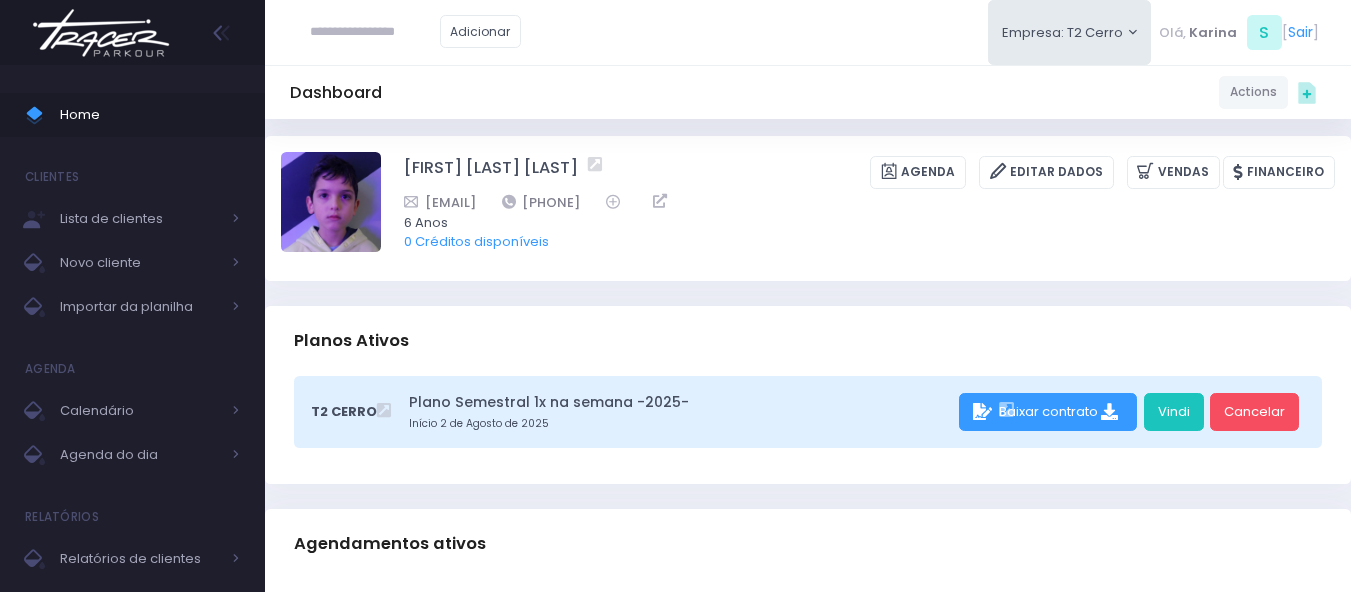 scroll, scrollTop: 0, scrollLeft: 0, axis: both 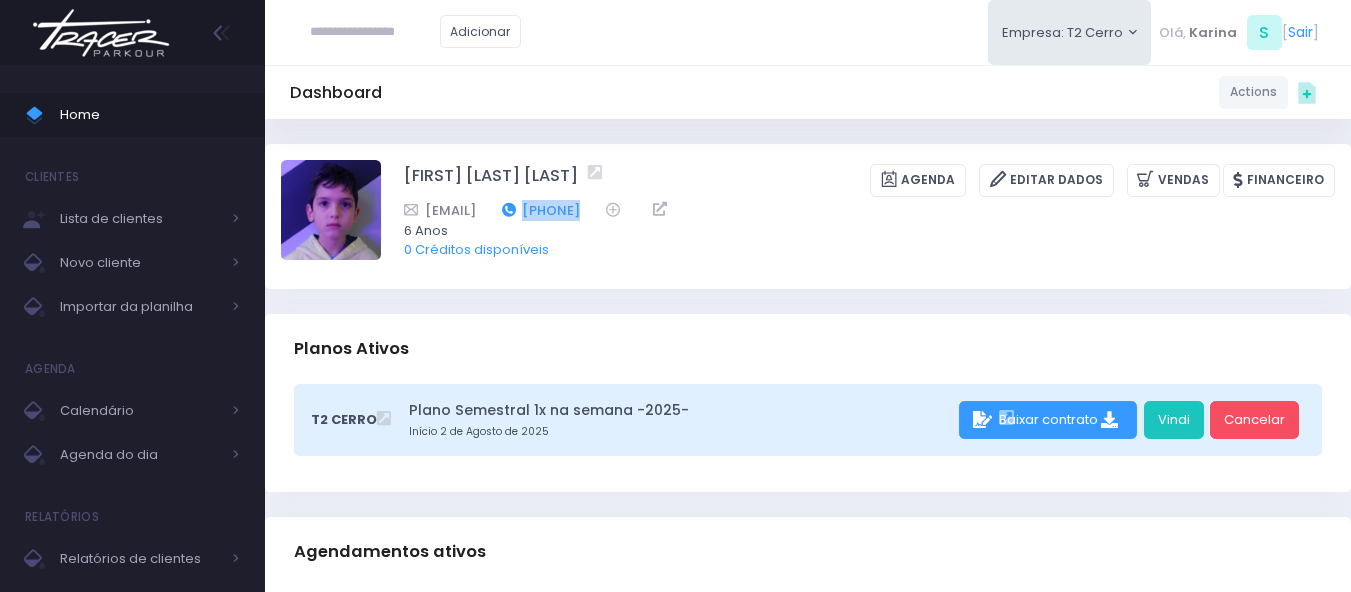 drag, startPoint x: 771, startPoint y: 209, endPoint x: 678, endPoint y: 212, distance: 93.04838 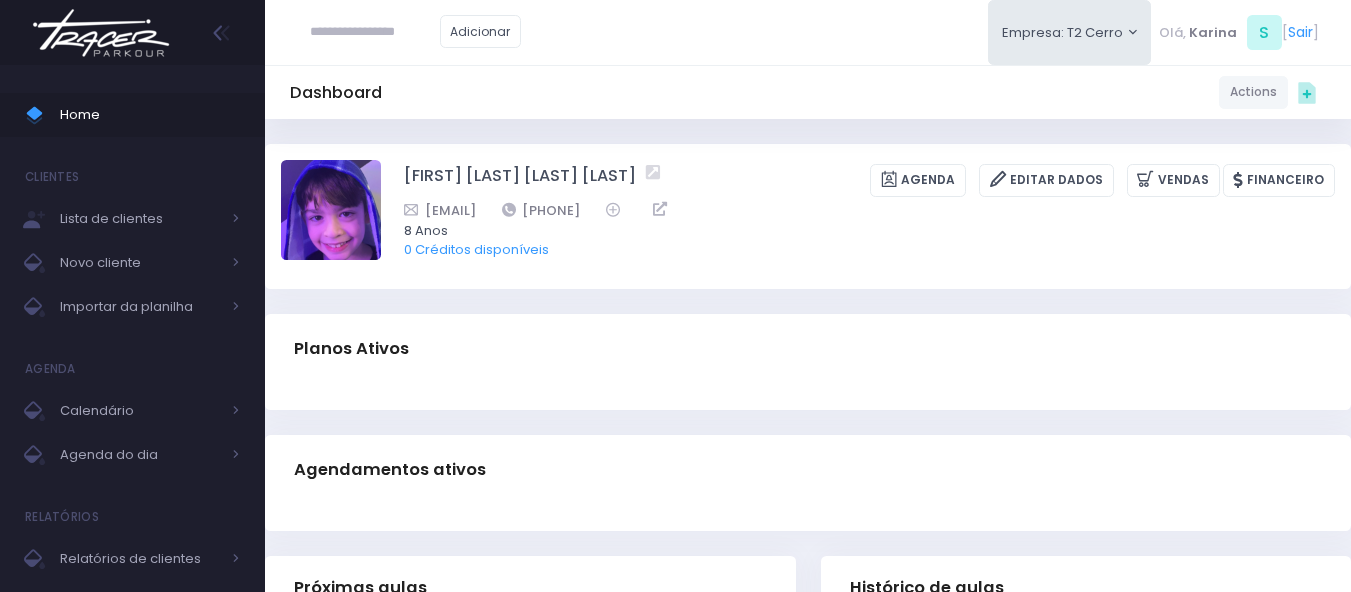 scroll, scrollTop: 0, scrollLeft: 0, axis: both 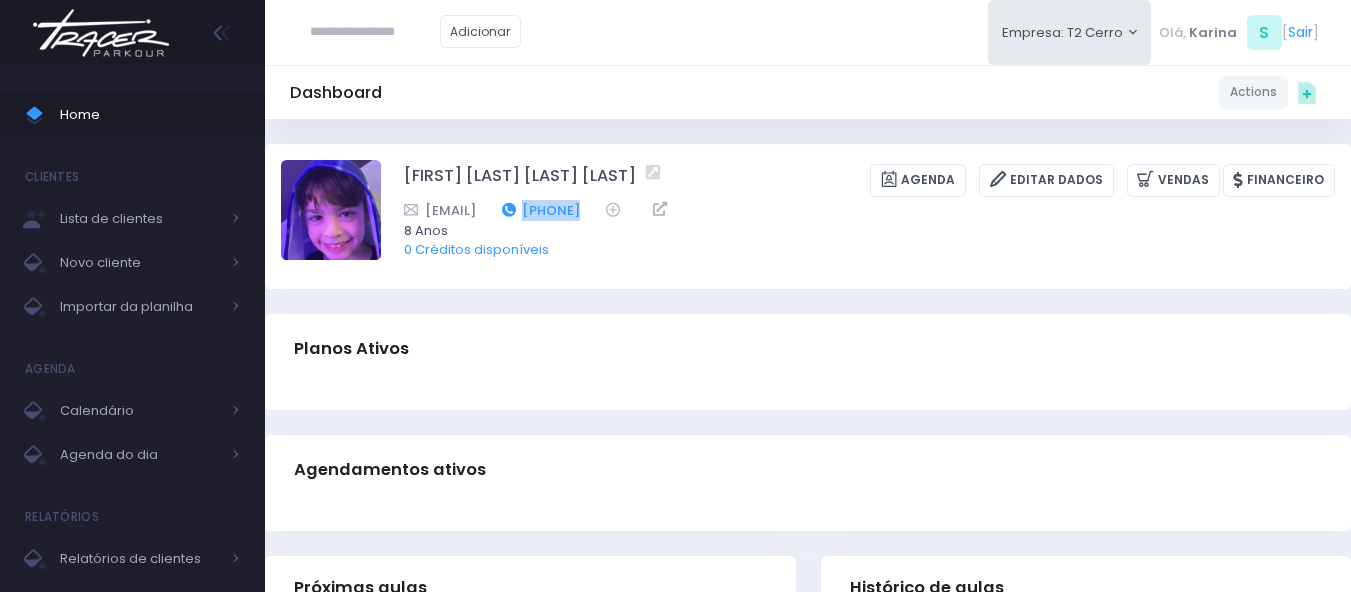 drag, startPoint x: 723, startPoint y: 204, endPoint x: 630, endPoint y: 214, distance: 93.53609 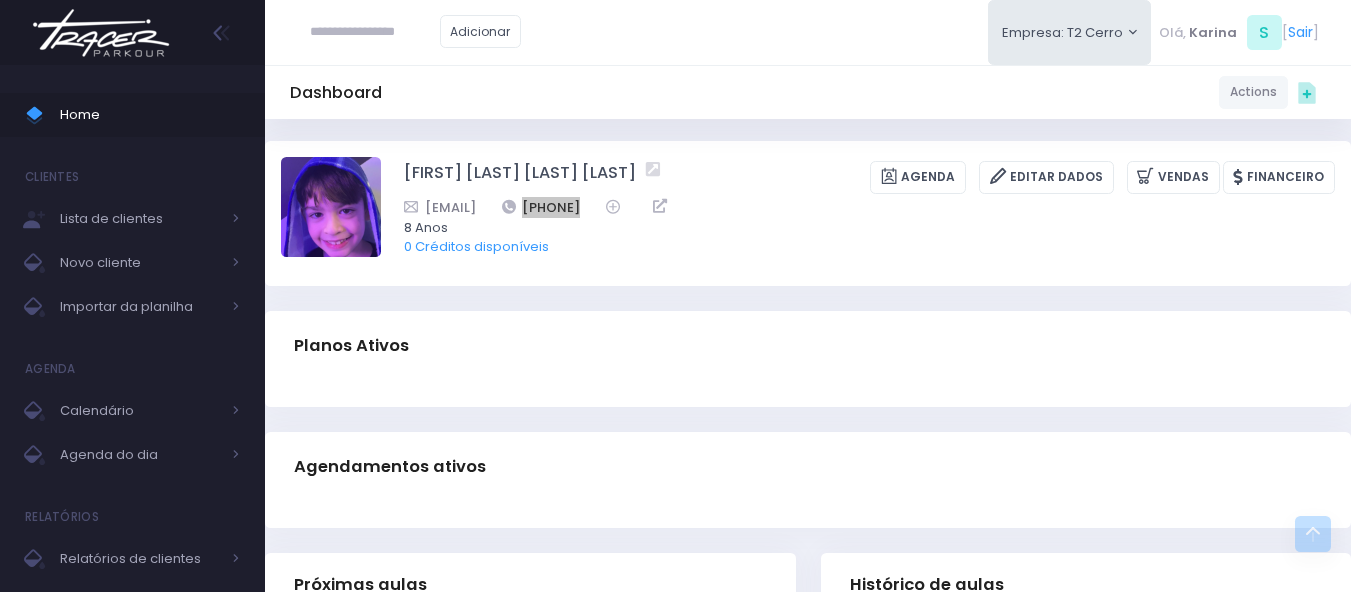 scroll, scrollTop: 0, scrollLeft: 0, axis: both 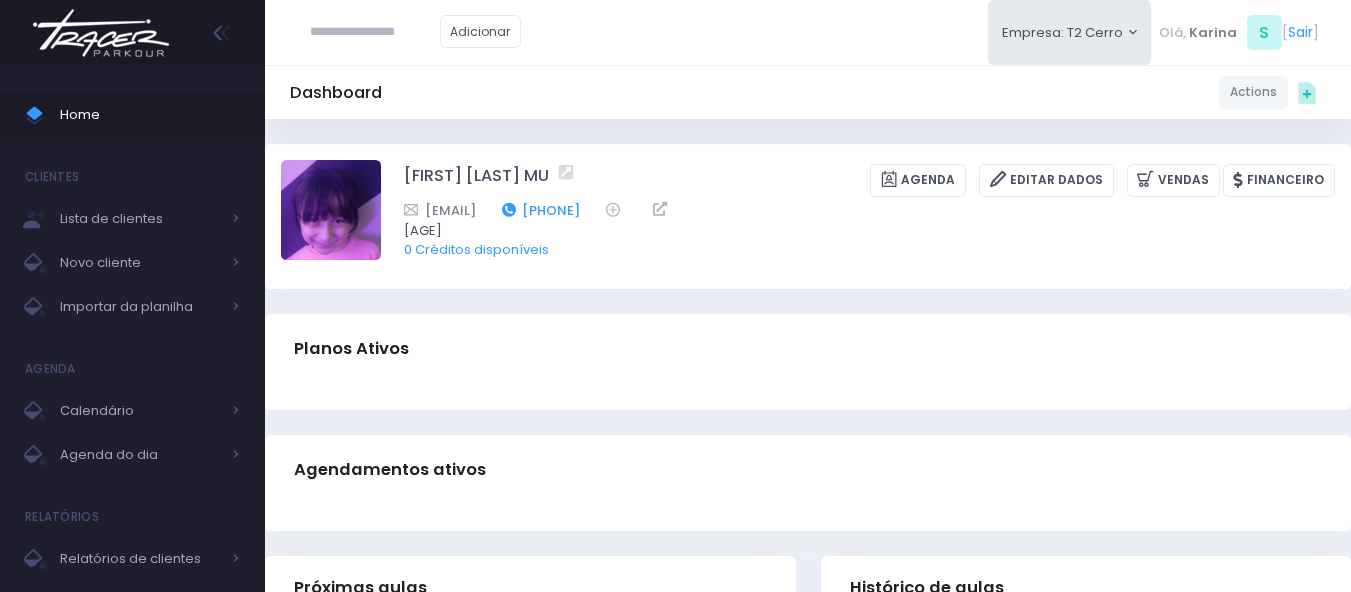 drag, startPoint x: 715, startPoint y: 209, endPoint x: 624, endPoint y: 215, distance: 91.197586 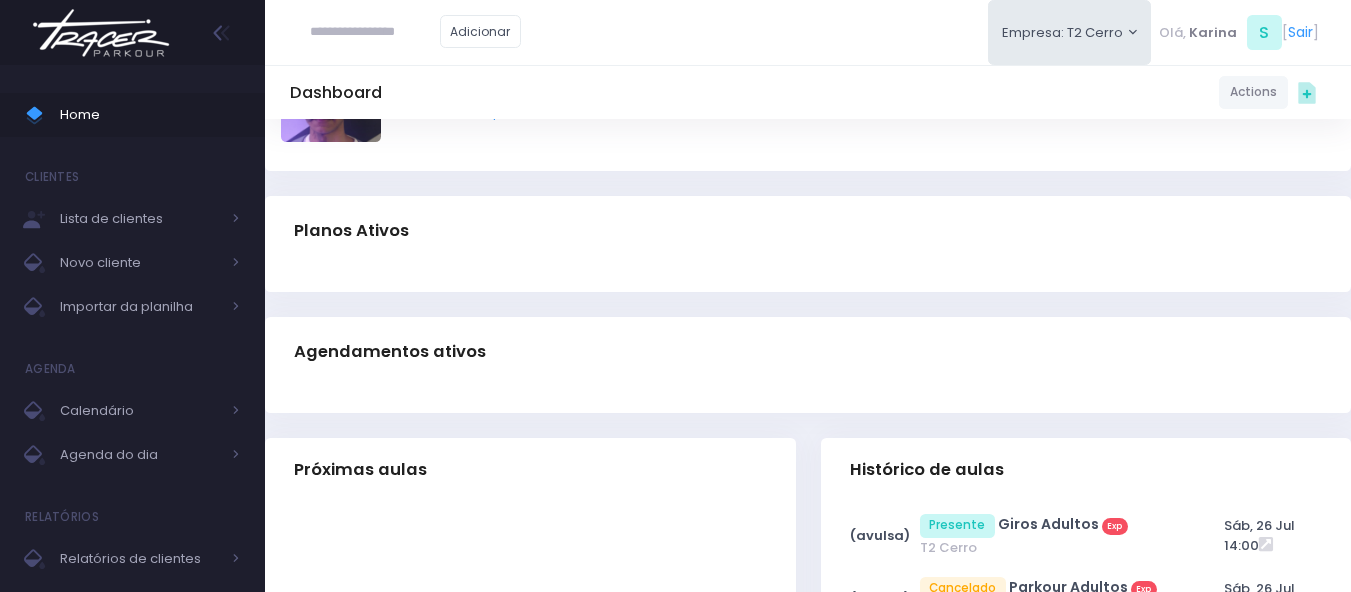 scroll, scrollTop: 0, scrollLeft: 0, axis: both 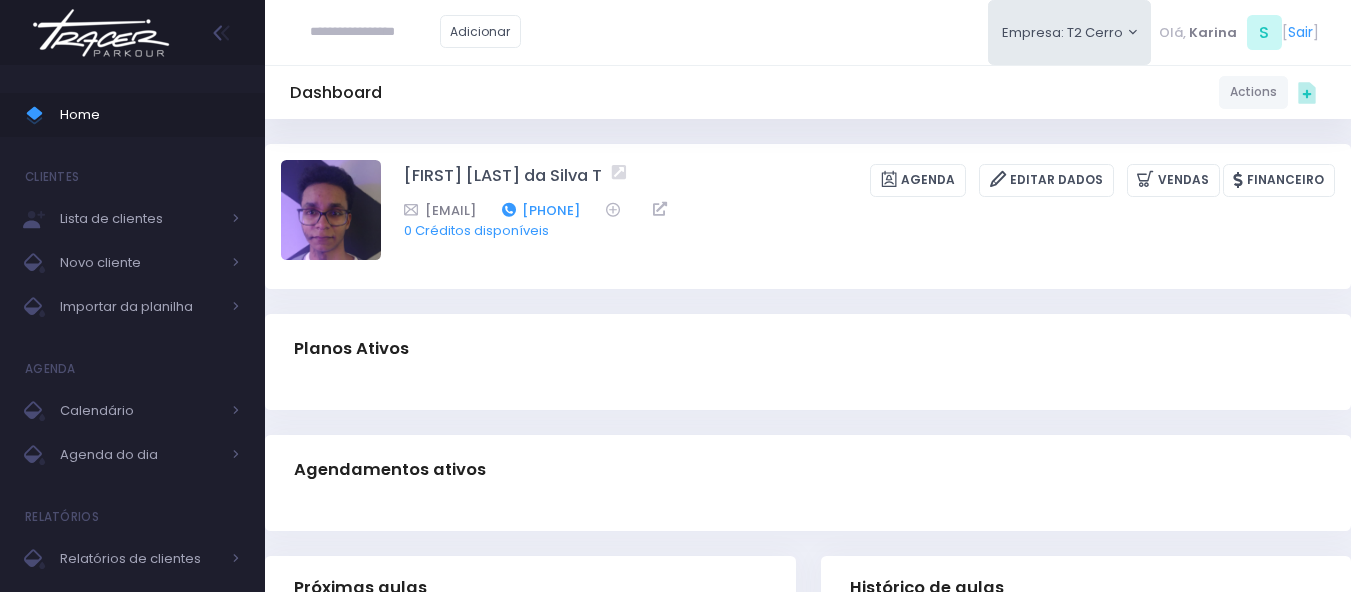 drag, startPoint x: 807, startPoint y: 205, endPoint x: 709, endPoint y: 214, distance: 98.4124 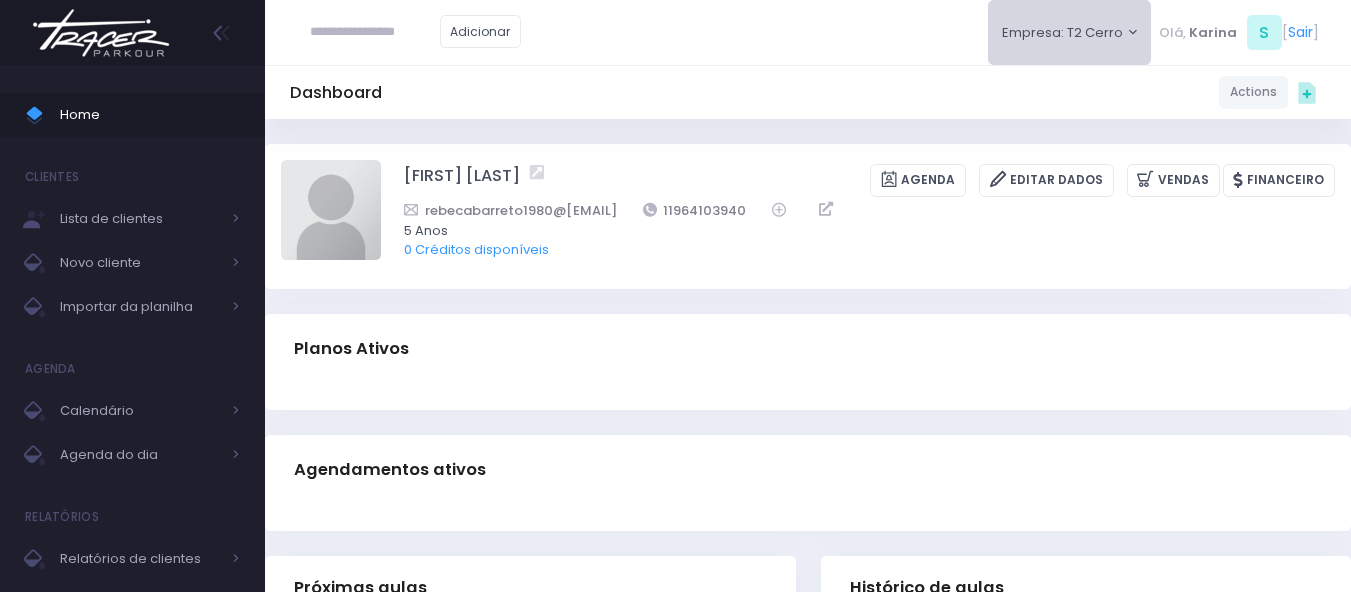 scroll, scrollTop: 0, scrollLeft: 0, axis: both 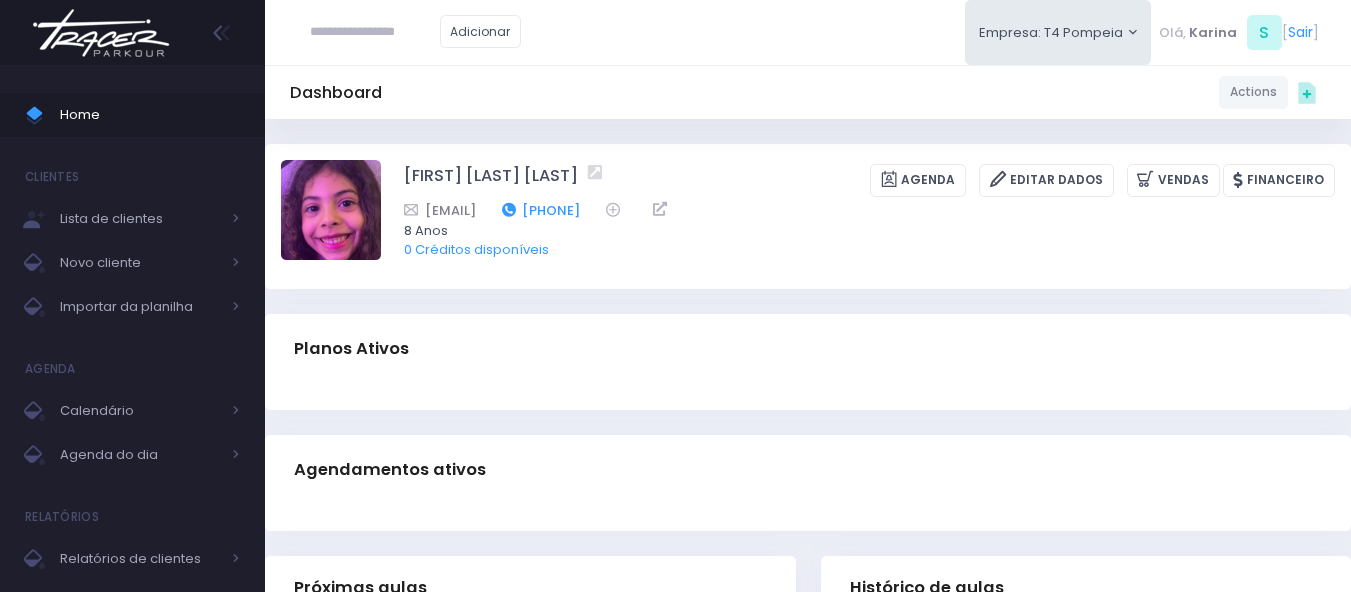 drag, startPoint x: 718, startPoint y: 207, endPoint x: 628, endPoint y: 211, distance: 90.088844 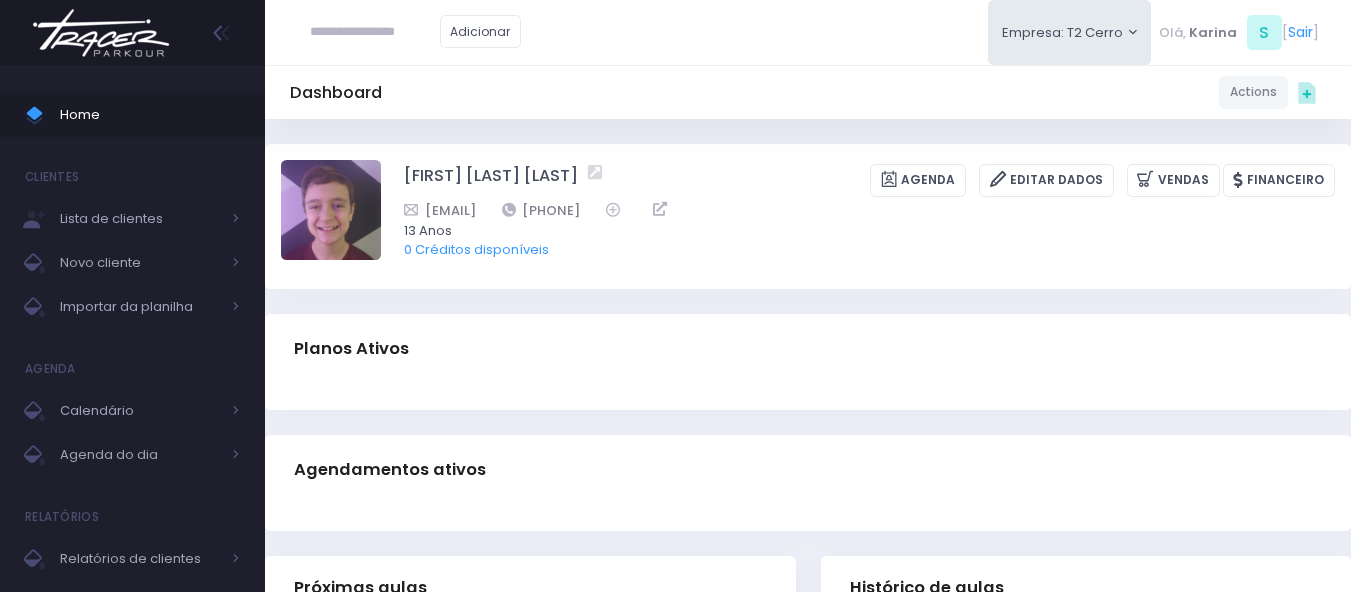 scroll, scrollTop: 0, scrollLeft: 0, axis: both 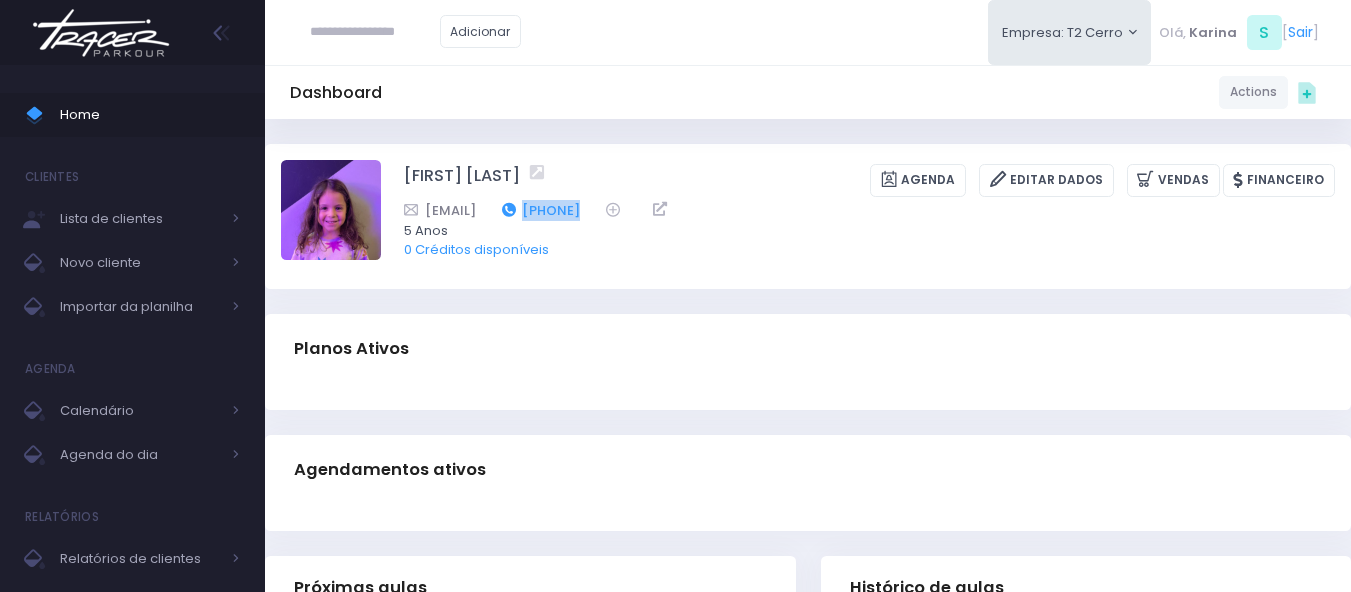 drag, startPoint x: 761, startPoint y: 208, endPoint x: 664, endPoint y: 208, distance: 97 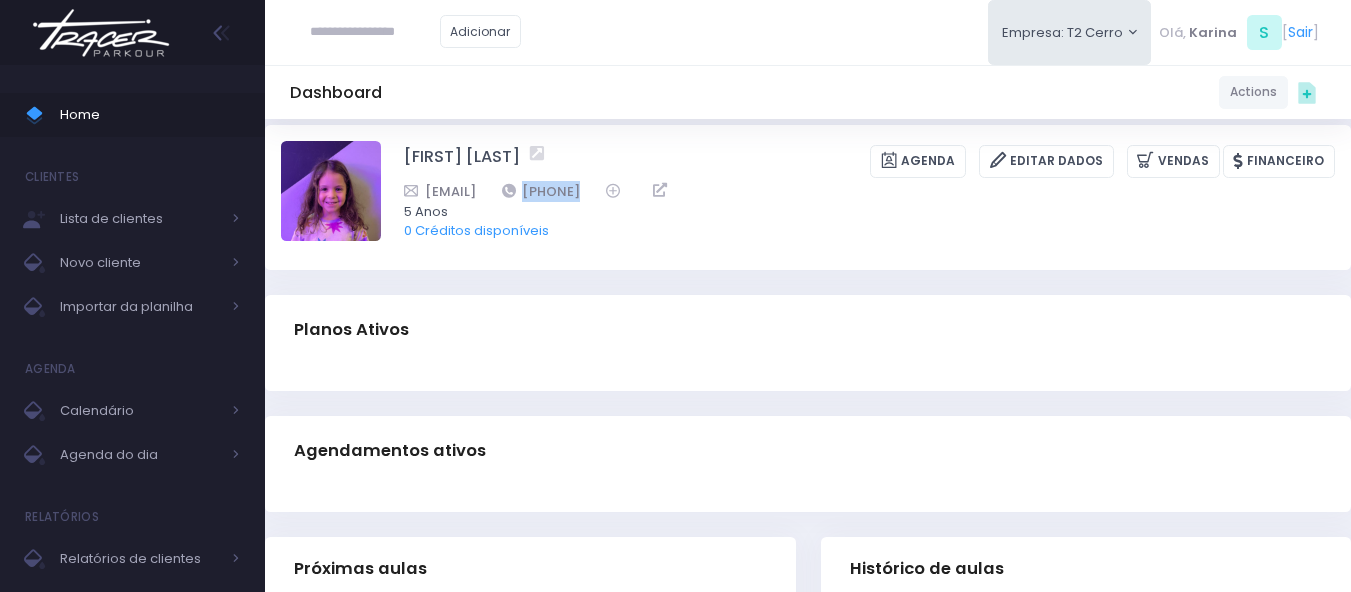scroll, scrollTop: 0, scrollLeft: 0, axis: both 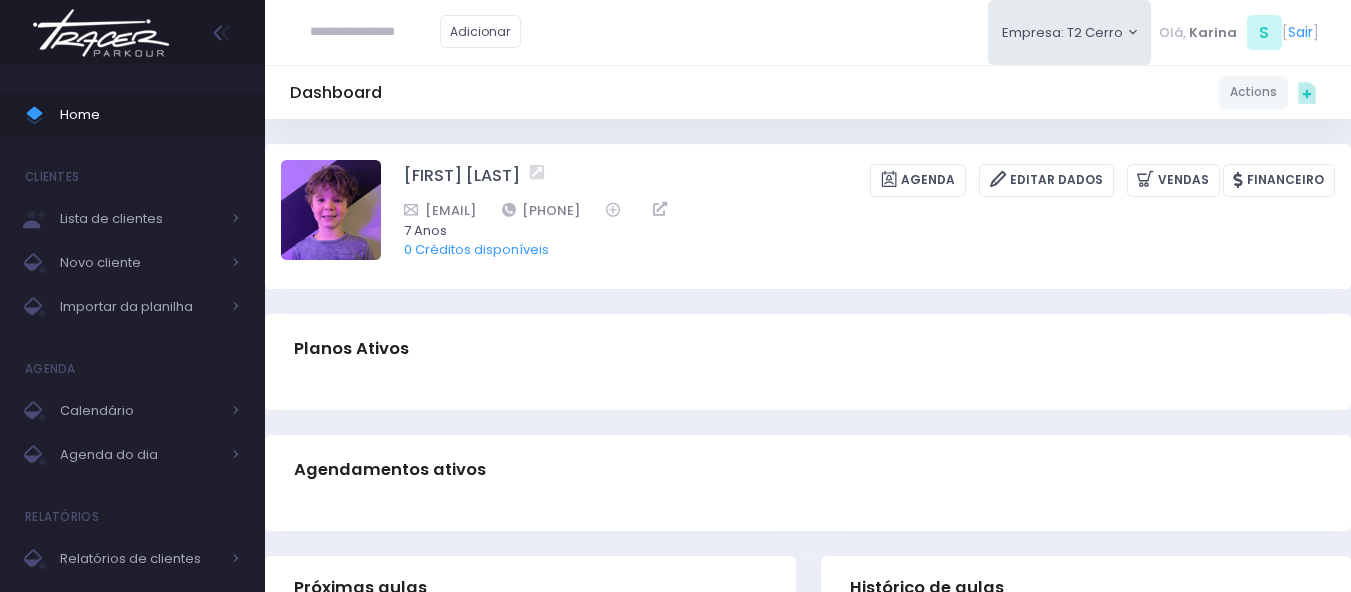 click at bounding box center (808, 397) 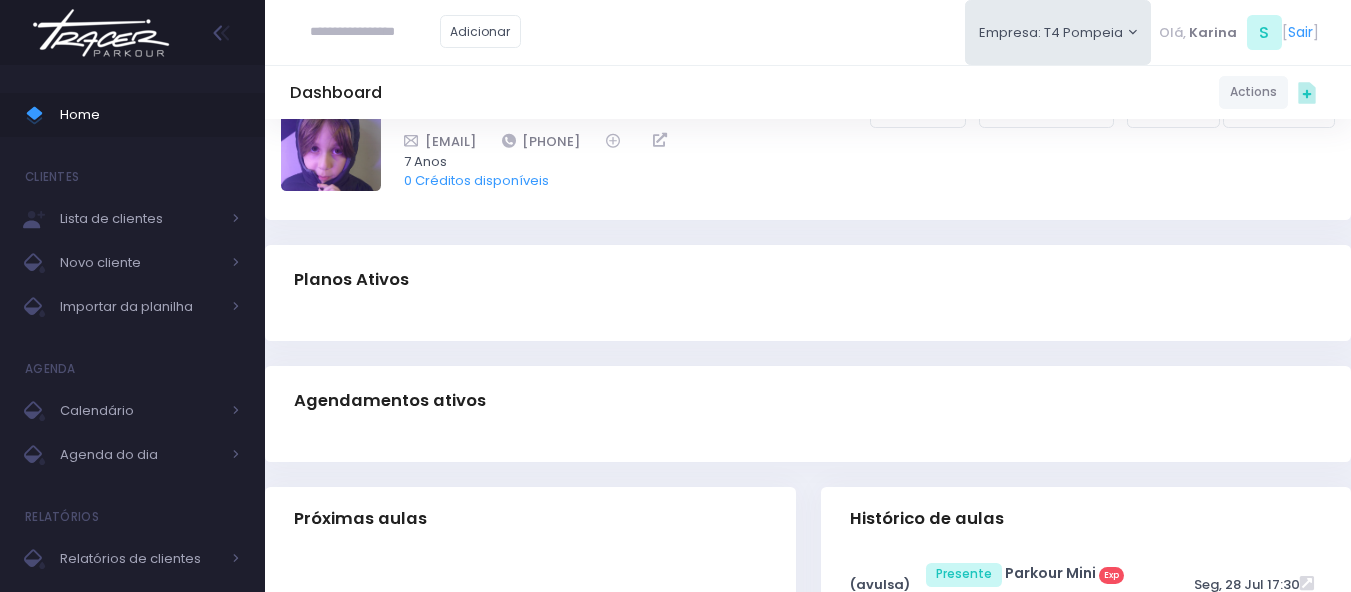 scroll, scrollTop: 0, scrollLeft: 0, axis: both 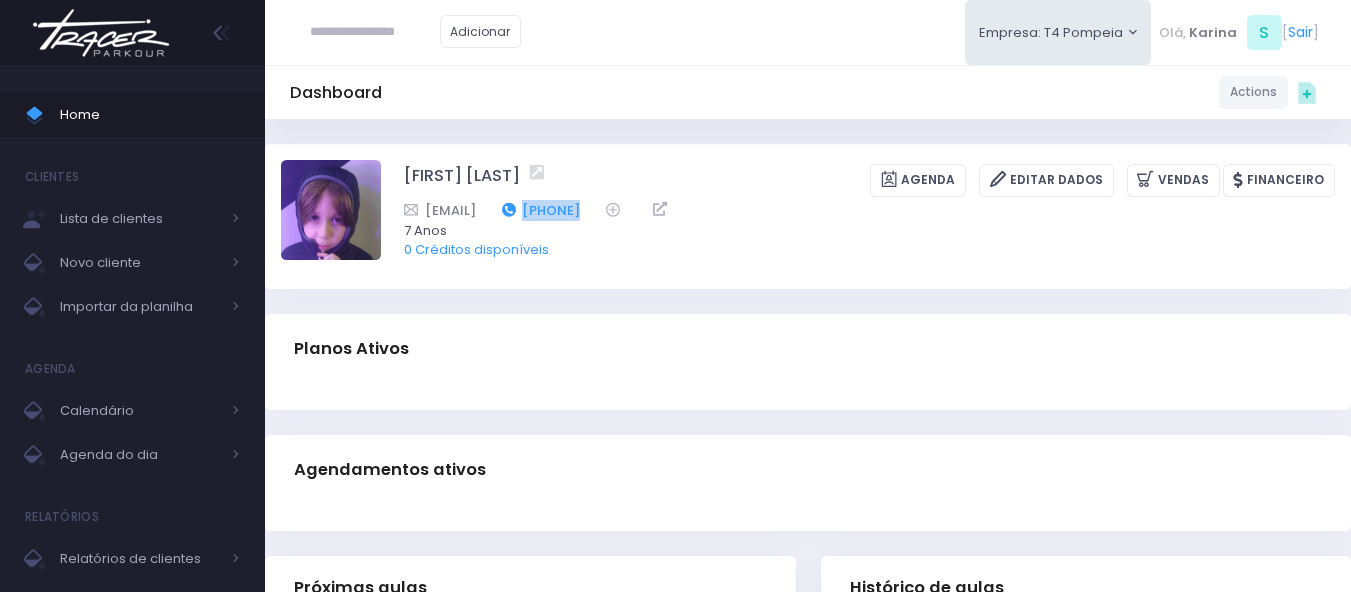 drag, startPoint x: 720, startPoint y: 209, endPoint x: 628, endPoint y: 212, distance: 92.0489 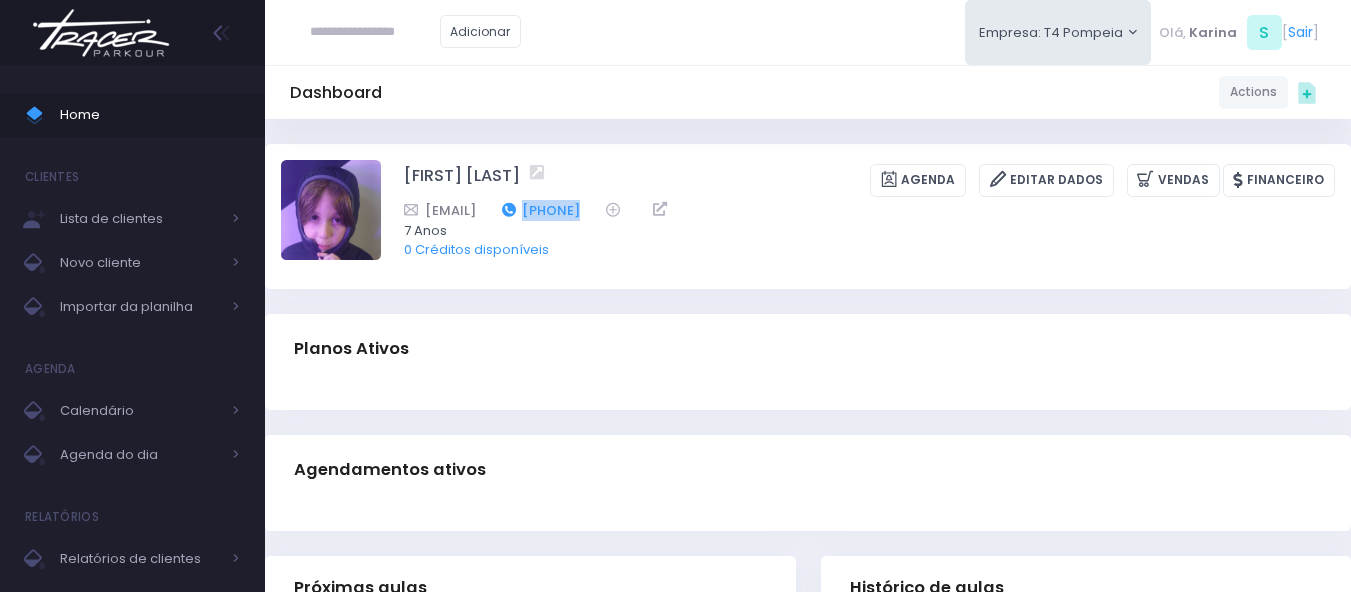 copy on "11981559703" 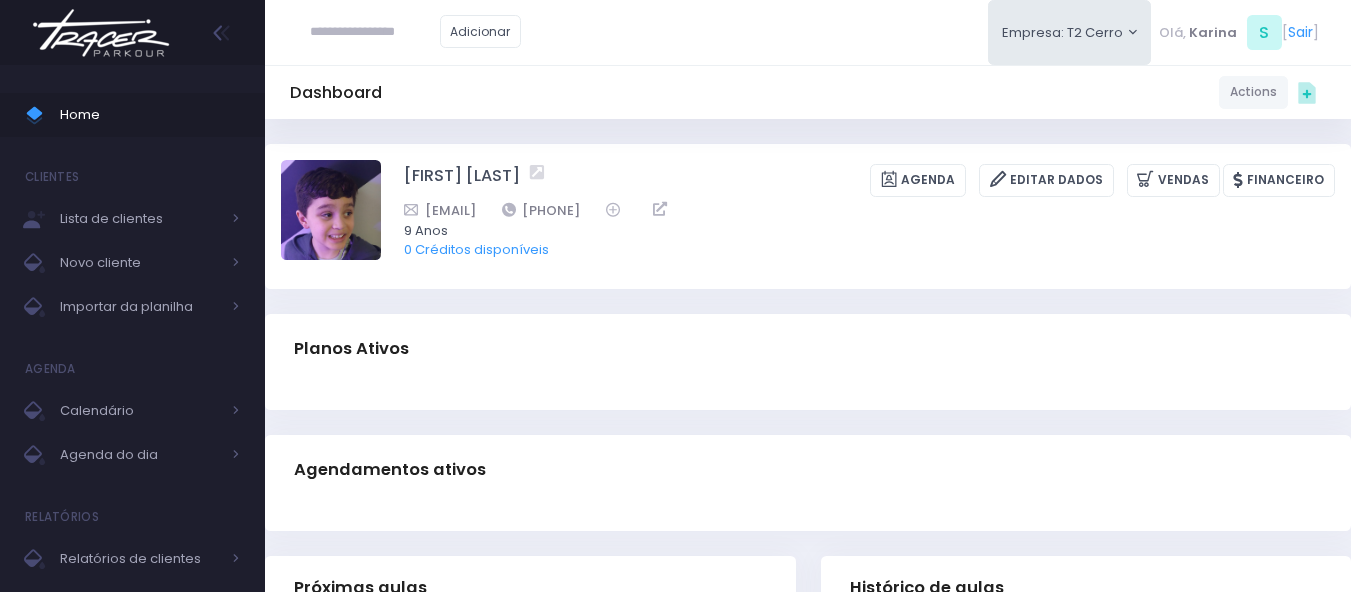 scroll, scrollTop: 0, scrollLeft: 0, axis: both 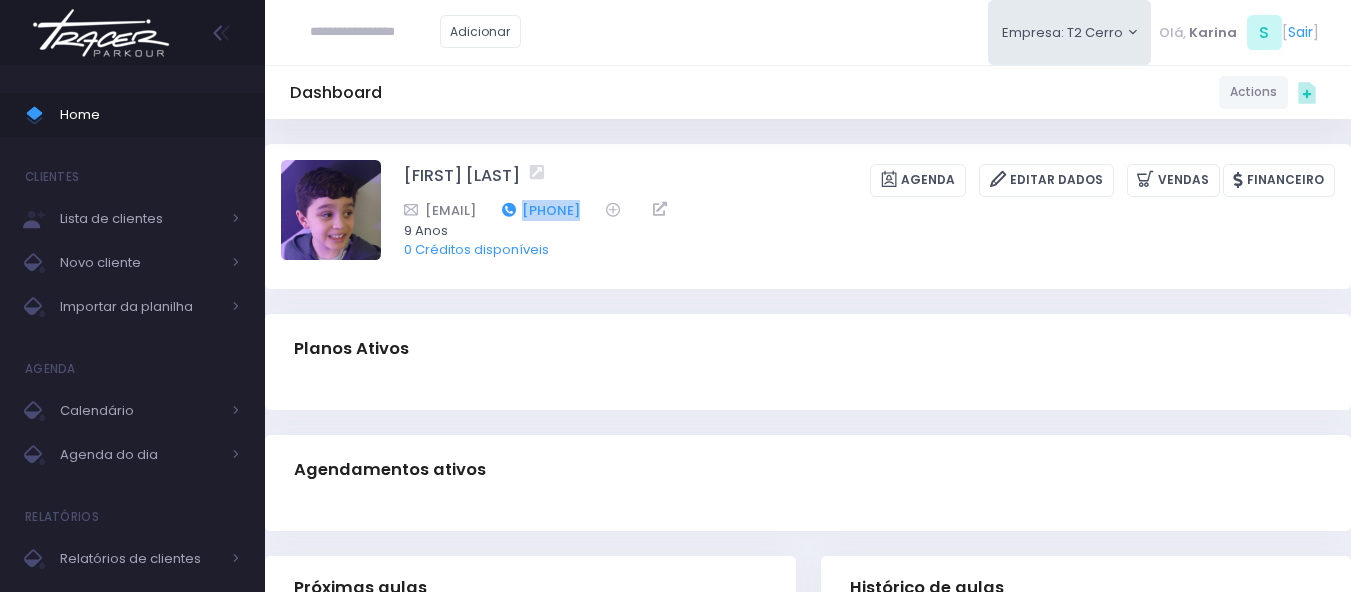 drag, startPoint x: 794, startPoint y: 210, endPoint x: 696, endPoint y: 215, distance: 98.12747 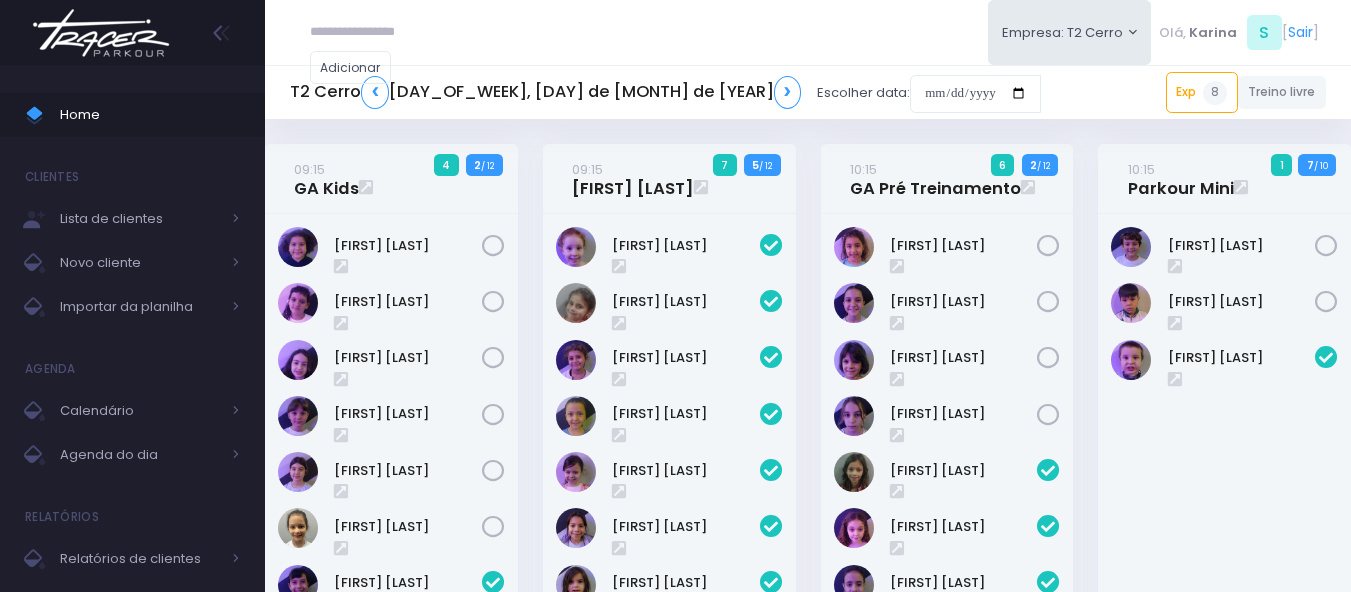 scroll, scrollTop: 0, scrollLeft: 0, axis: both 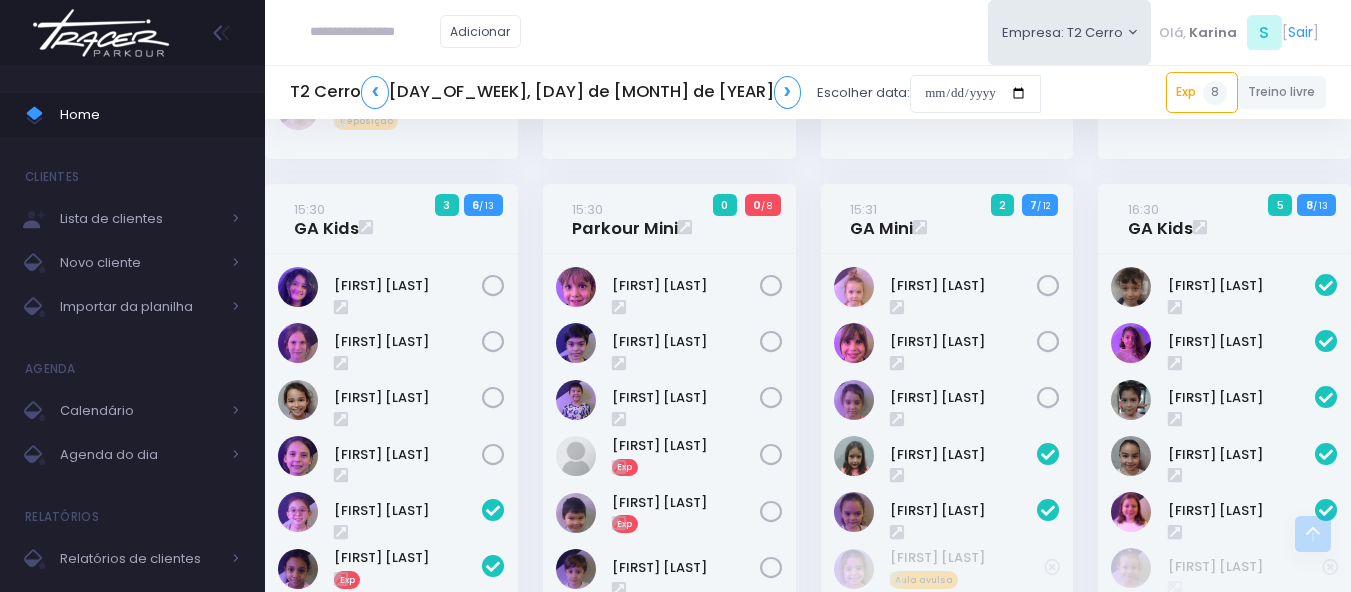 drag, startPoint x: 678, startPoint y: 334, endPoint x: 1092, endPoint y: 513, distance: 451.03992 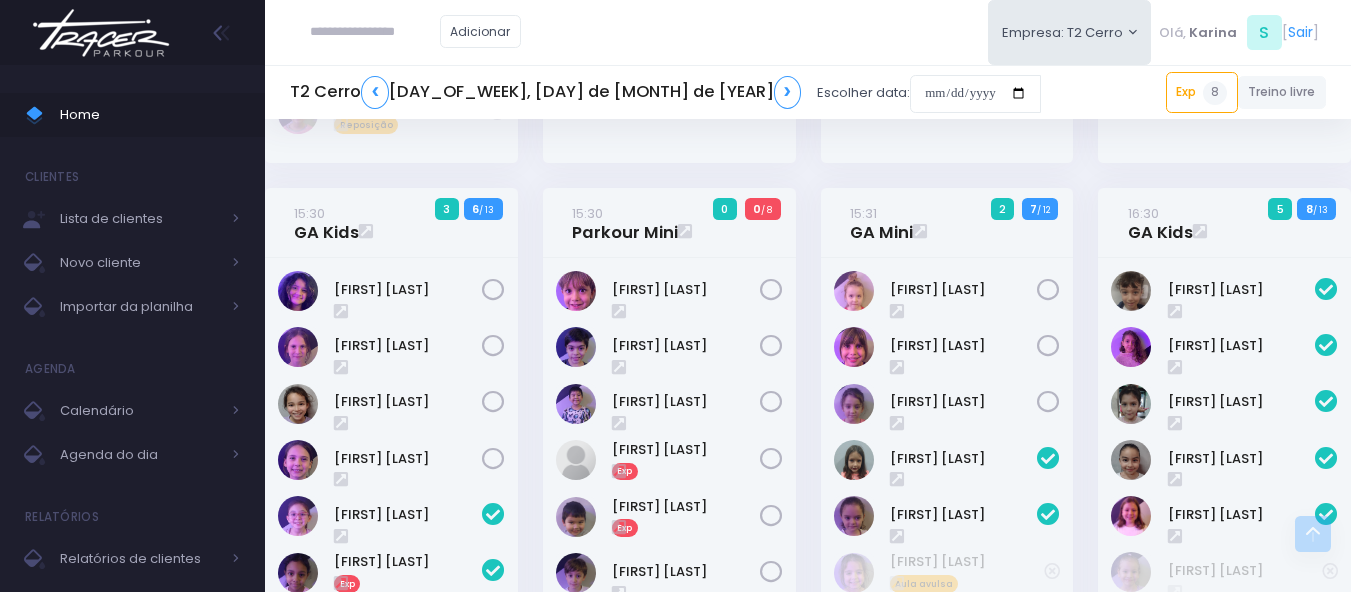 scroll, scrollTop: 700, scrollLeft: 0, axis: vertical 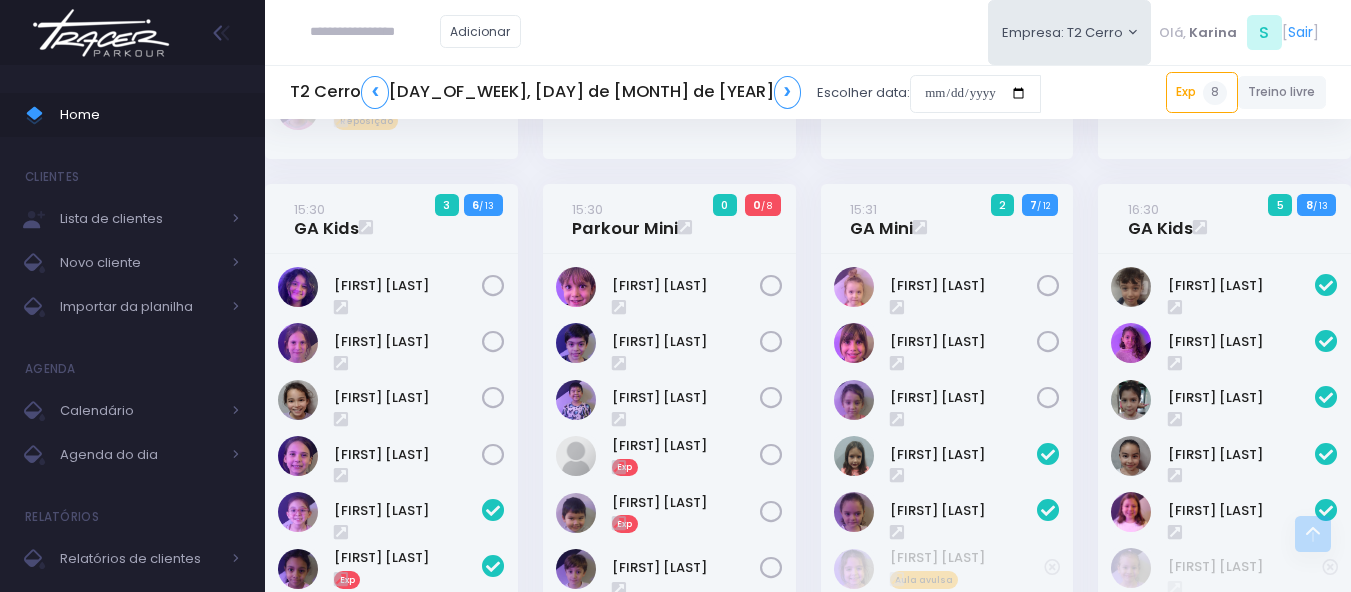click on "Adicionar
Empresa: T2 Cerro
T1 Faria T2 Cerro T3 Santana T4 Pompeia" at bounding box center [808, 32] 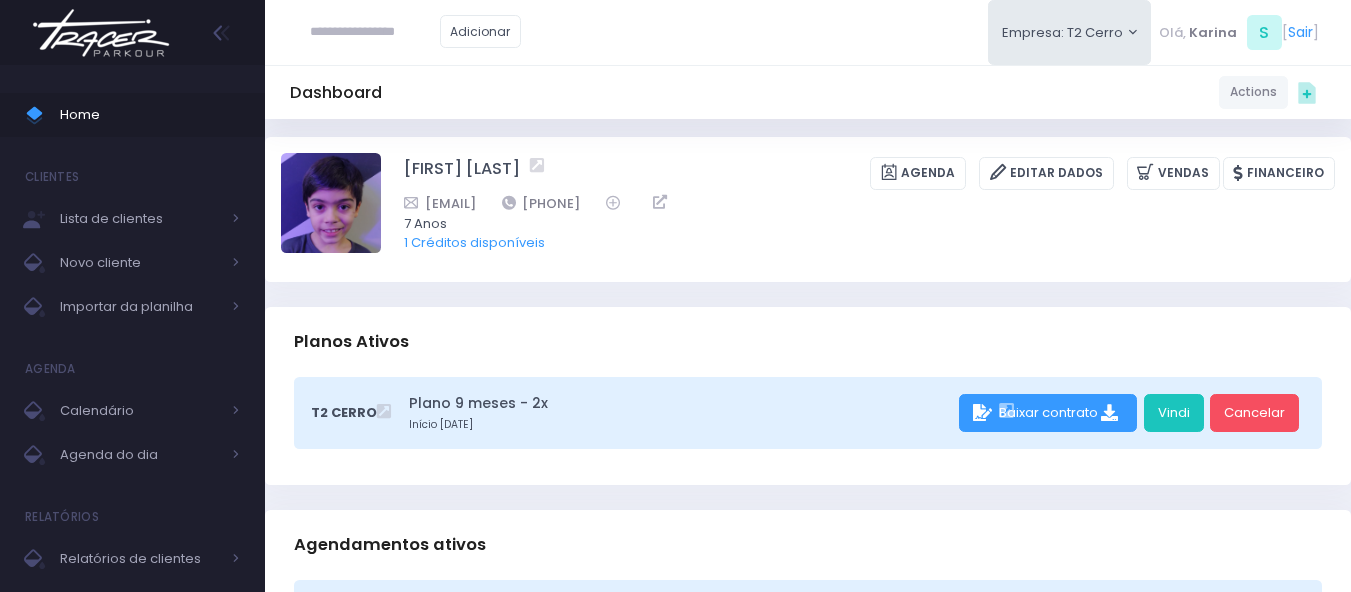 scroll, scrollTop: 0, scrollLeft: 0, axis: both 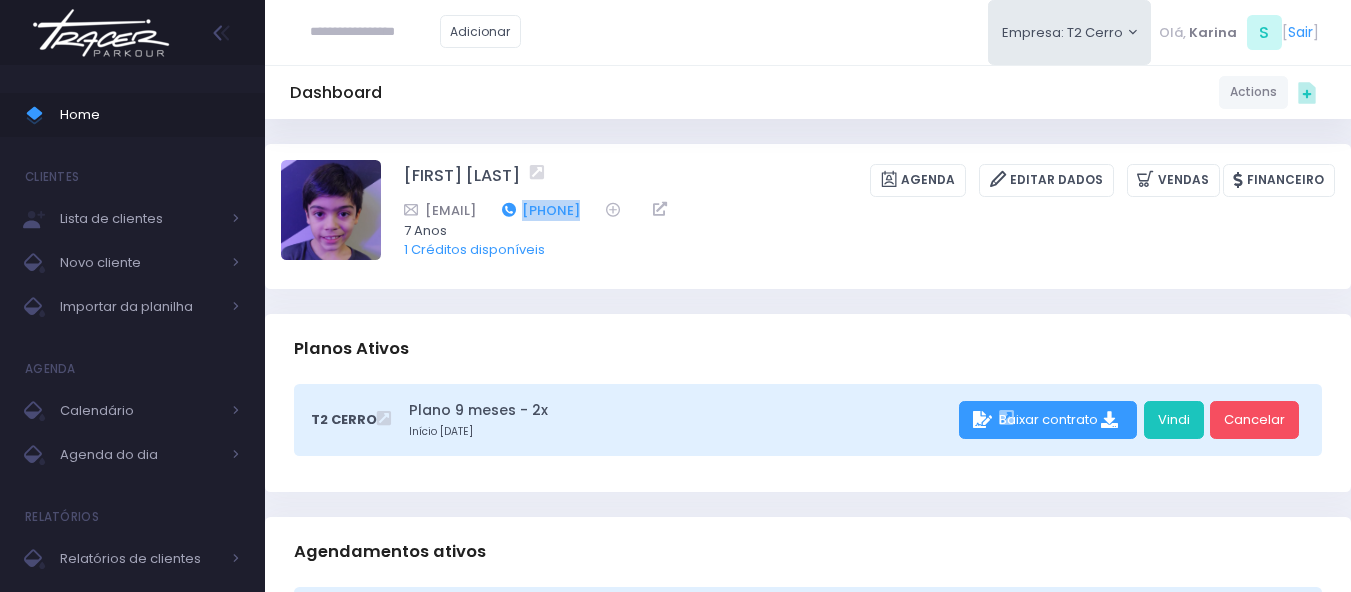 drag, startPoint x: 764, startPoint y: 207, endPoint x: 658, endPoint y: 207, distance: 106 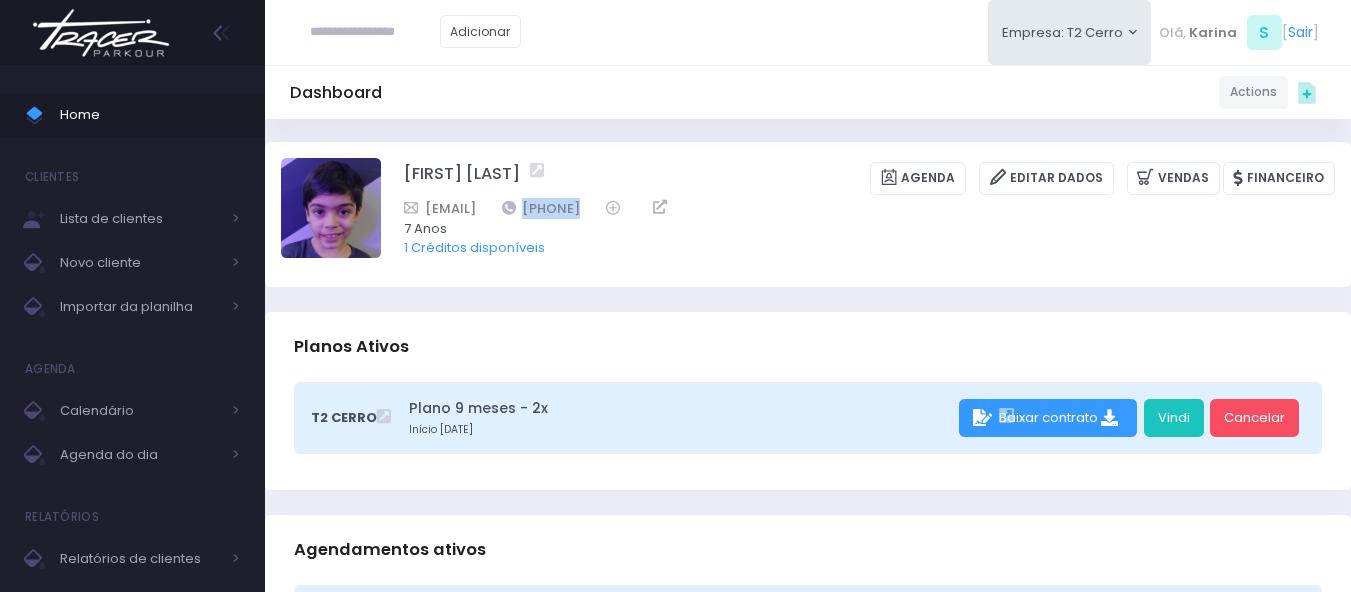 scroll, scrollTop: 0, scrollLeft: 0, axis: both 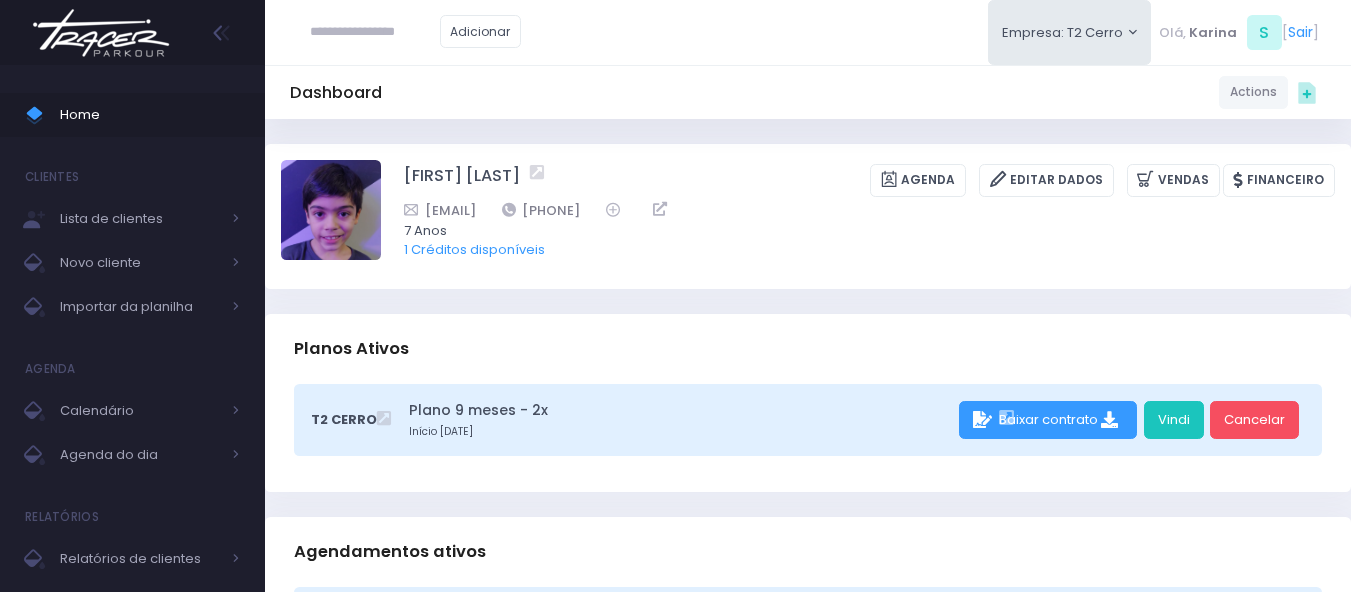 click on "Dashboard
Actions
Choose Label:
Customer
Partner
Suplier
Member
Staff
Add new" at bounding box center [808, 92] 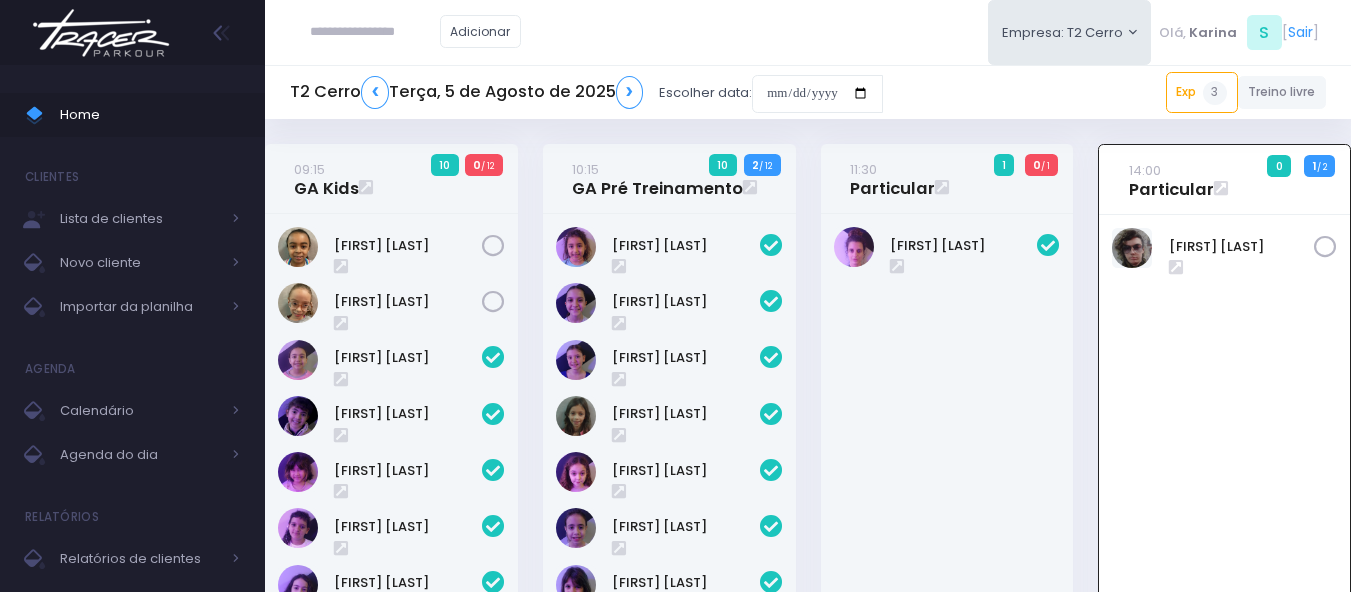 scroll, scrollTop: 144, scrollLeft: 0, axis: vertical 